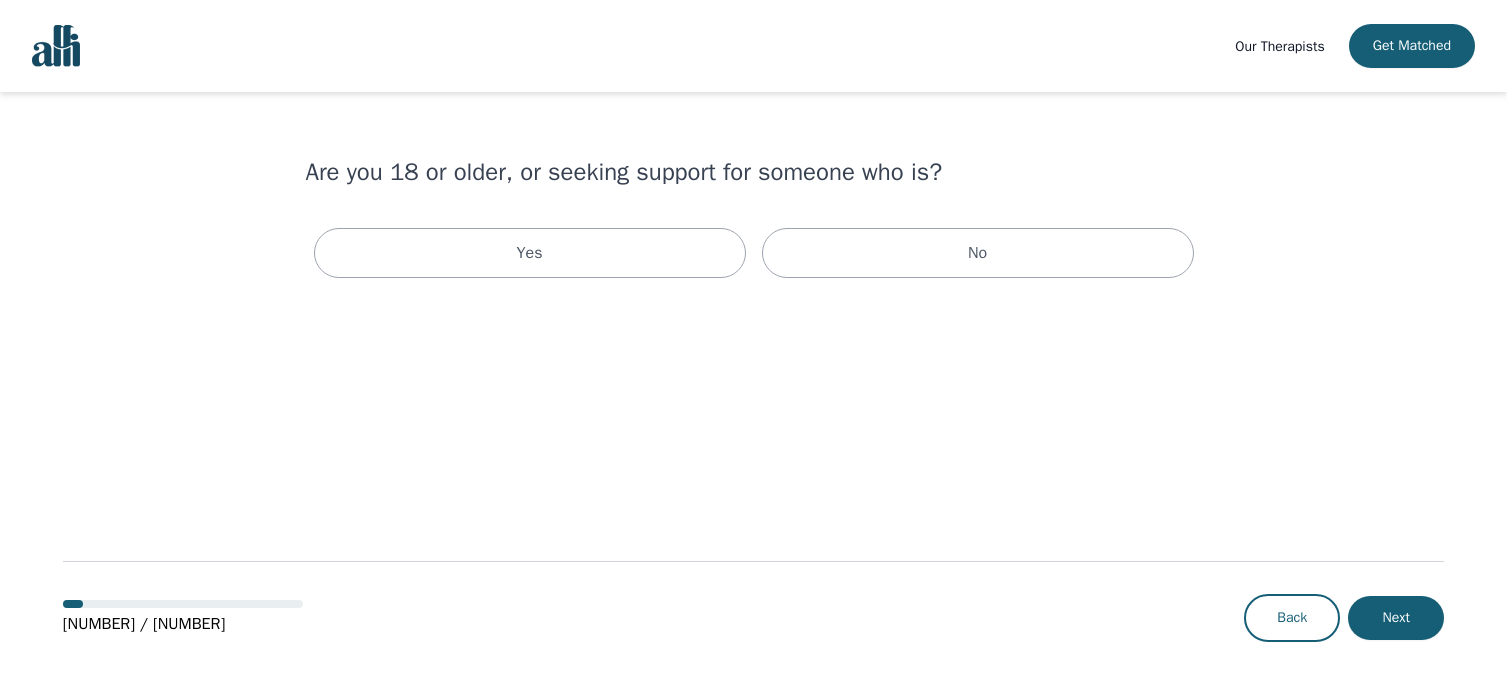 scroll, scrollTop: 0, scrollLeft: 0, axis: both 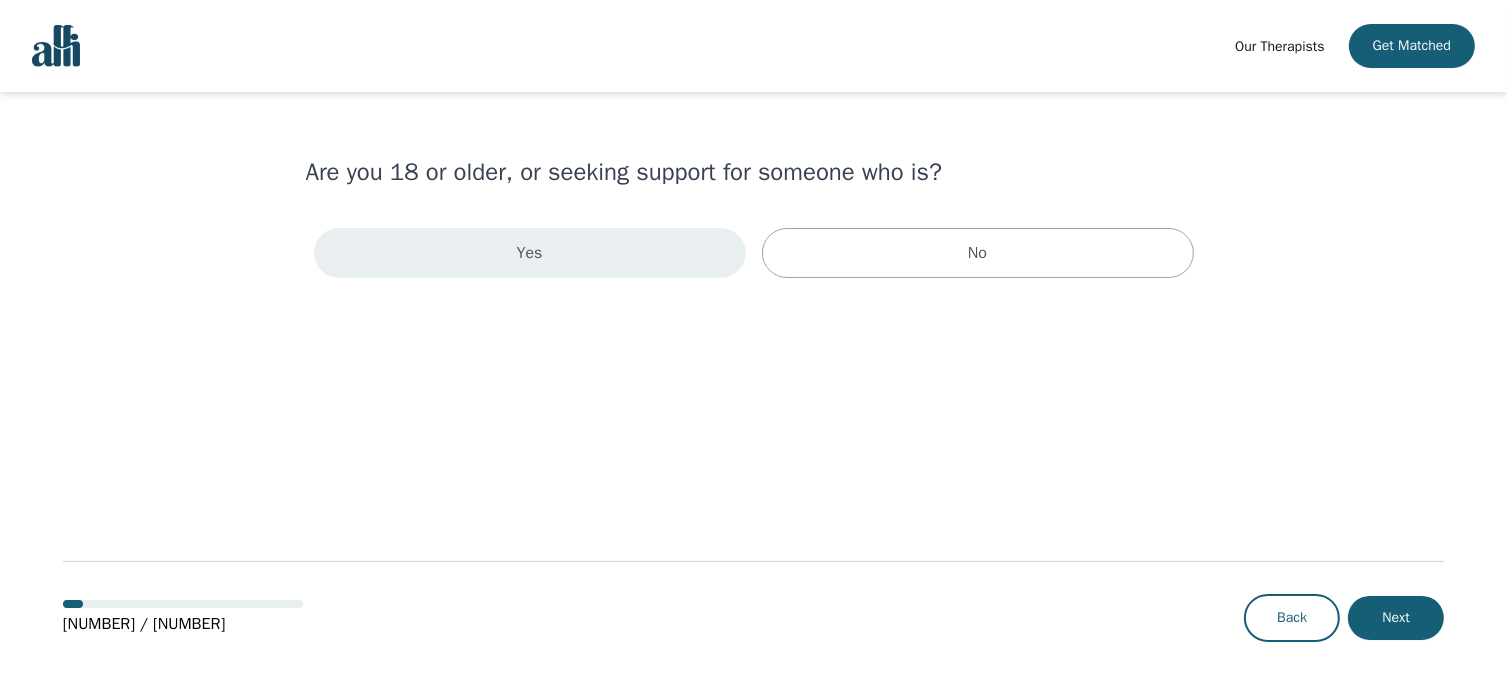 click on "Yes" at bounding box center [530, 253] 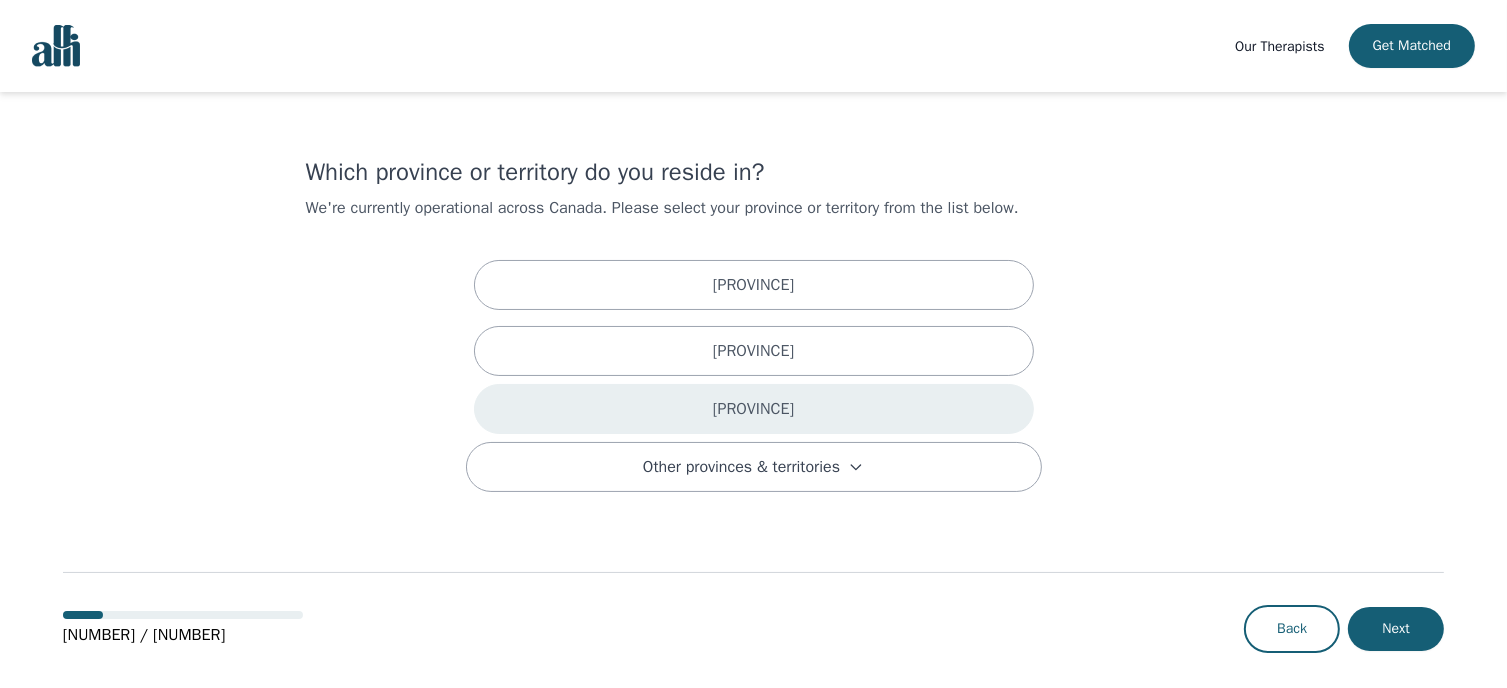click on "[PROVINCE]" at bounding box center (754, 285) 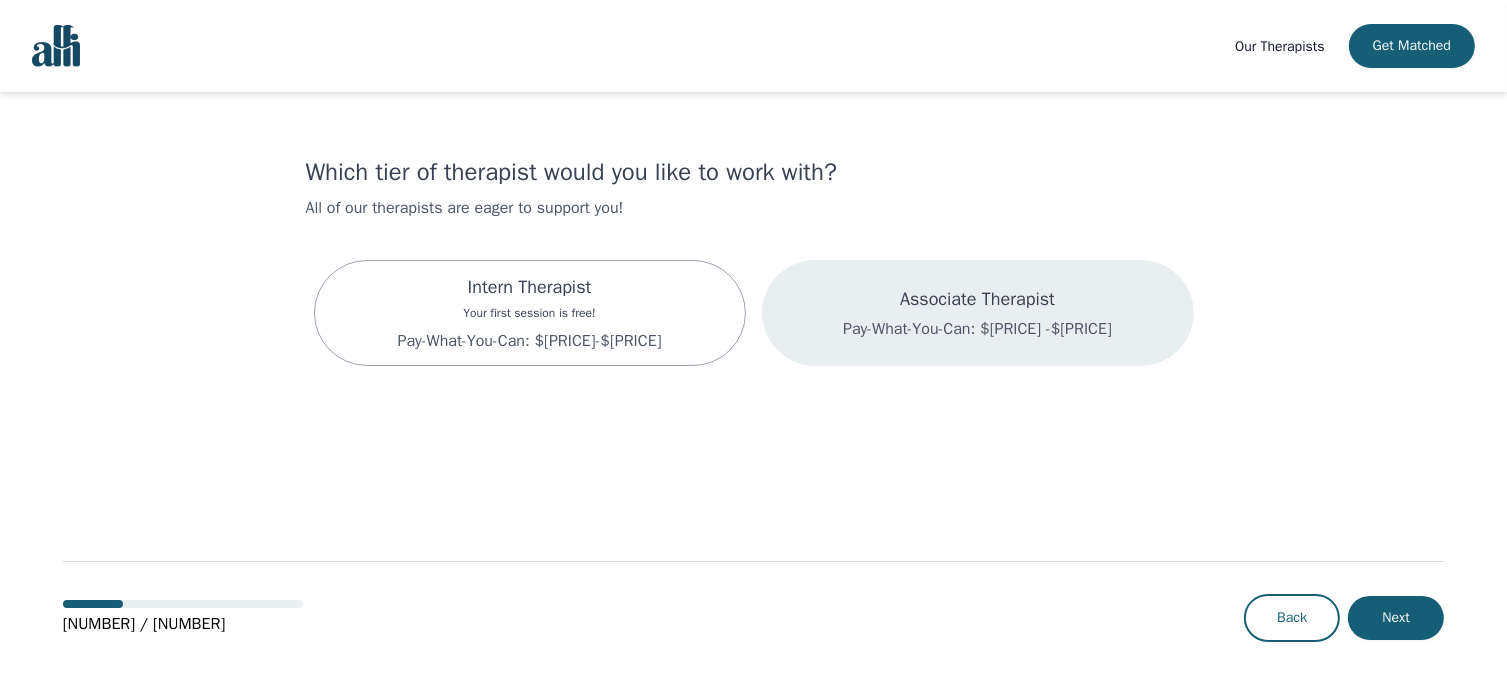 click on "Associate Therapist" at bounding box center [529, 287] 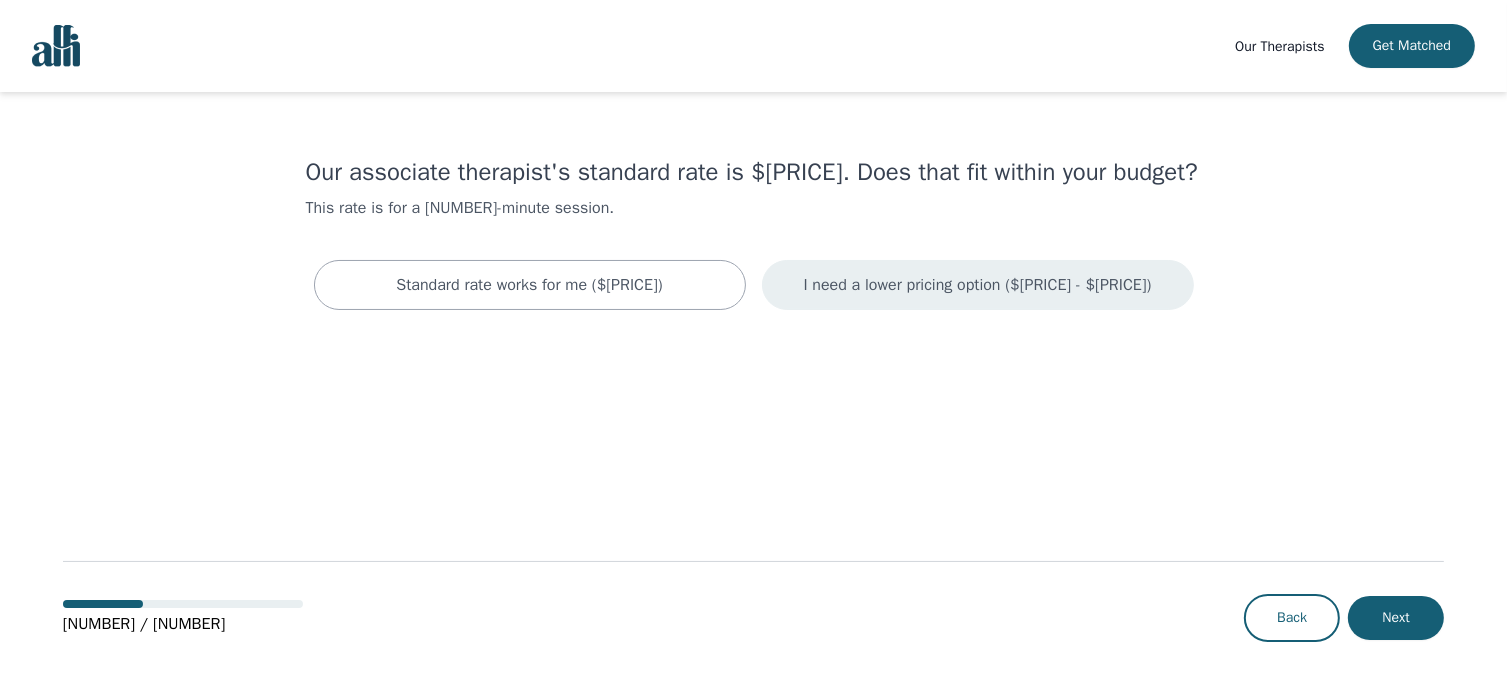 click on "I need a lower pricing option ($[PRICE] - $[PRICE])" at bounding box center (529, 285) 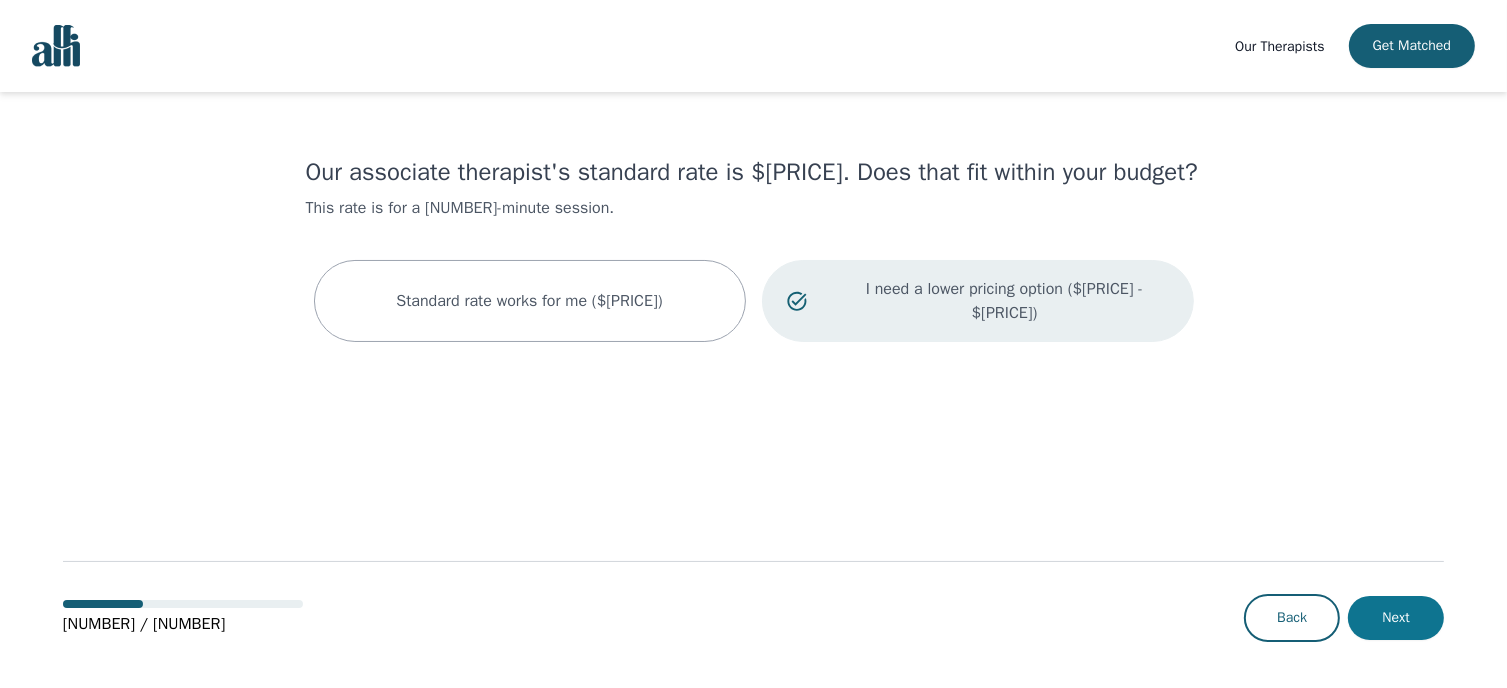 click on "Next" at bounding box center (1396, 618) 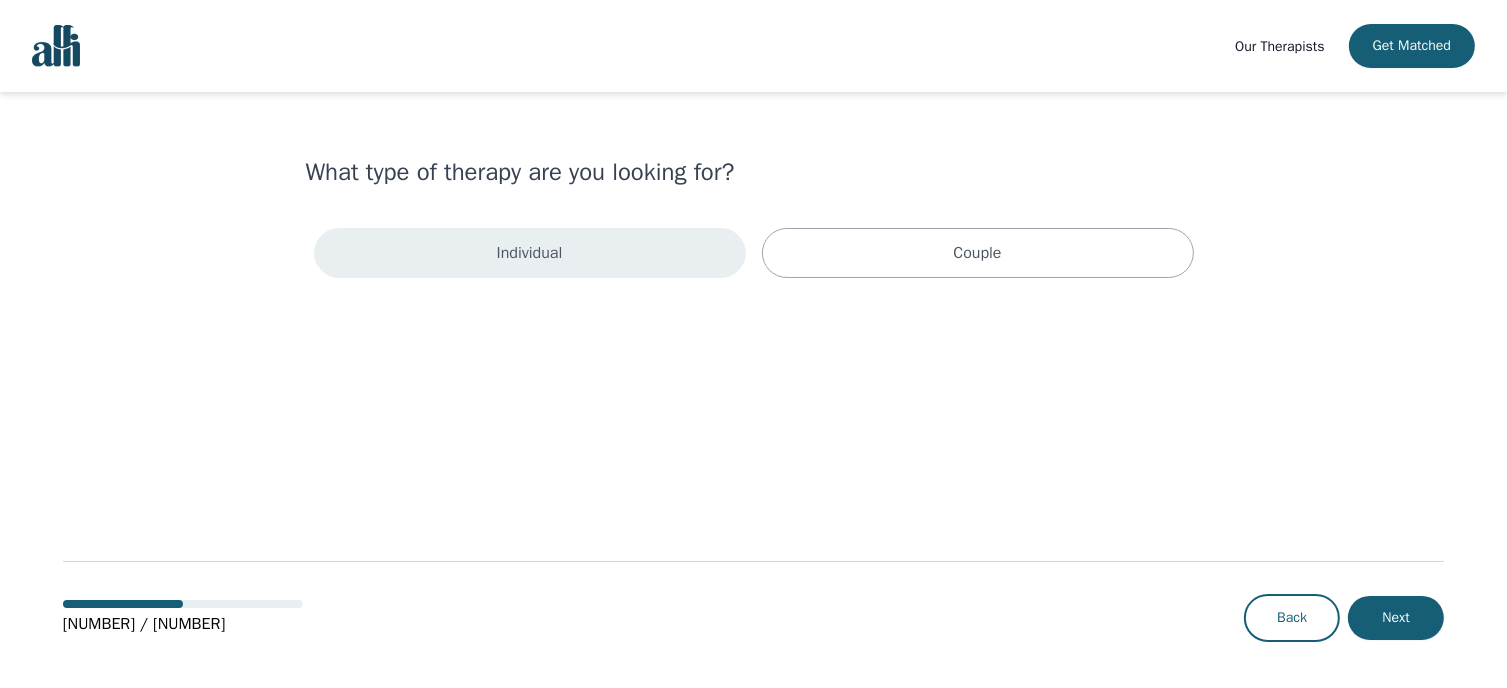 click on "Individual" at bounding box center (530, 253) 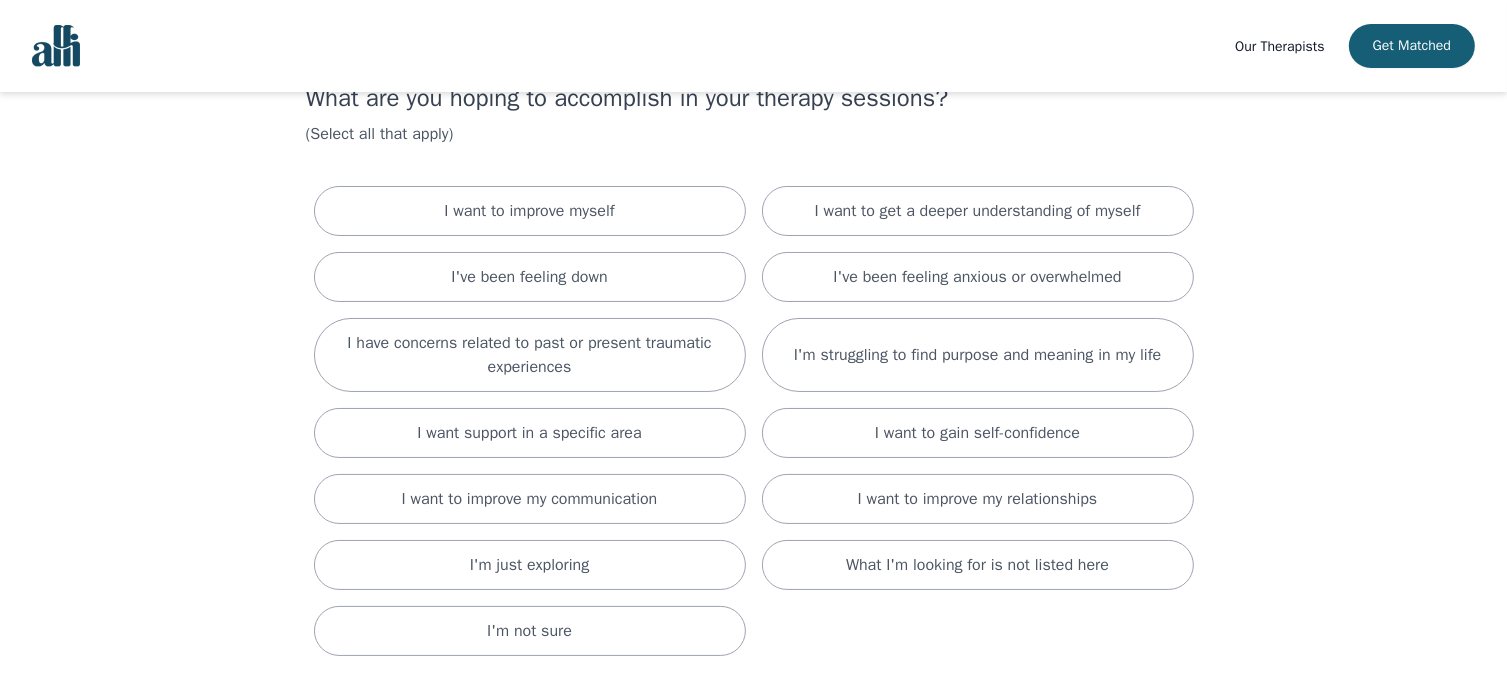 scroll, scrollTop: 76, scrollLeft: 0, axis: vertical 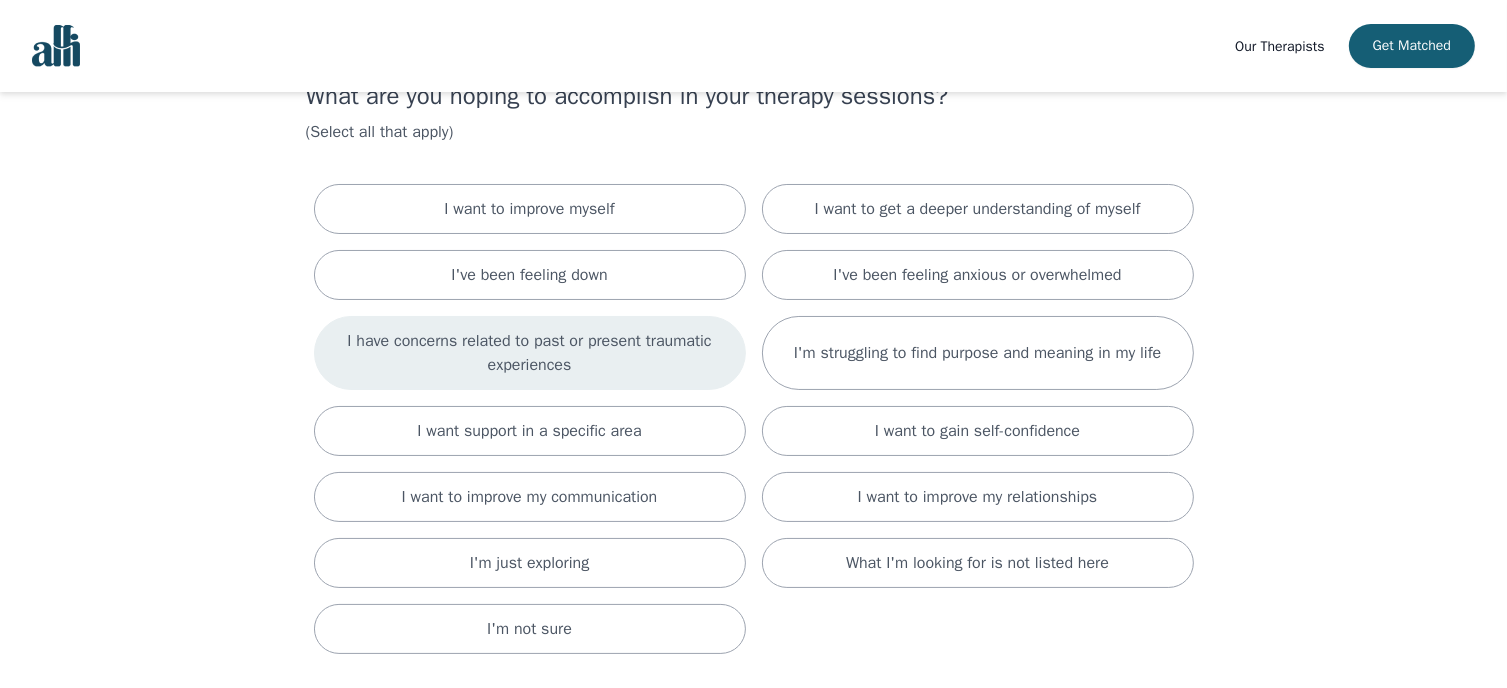 click on "I have concerns related to past or present traumatic experiences" at bounding box center (529, 209) 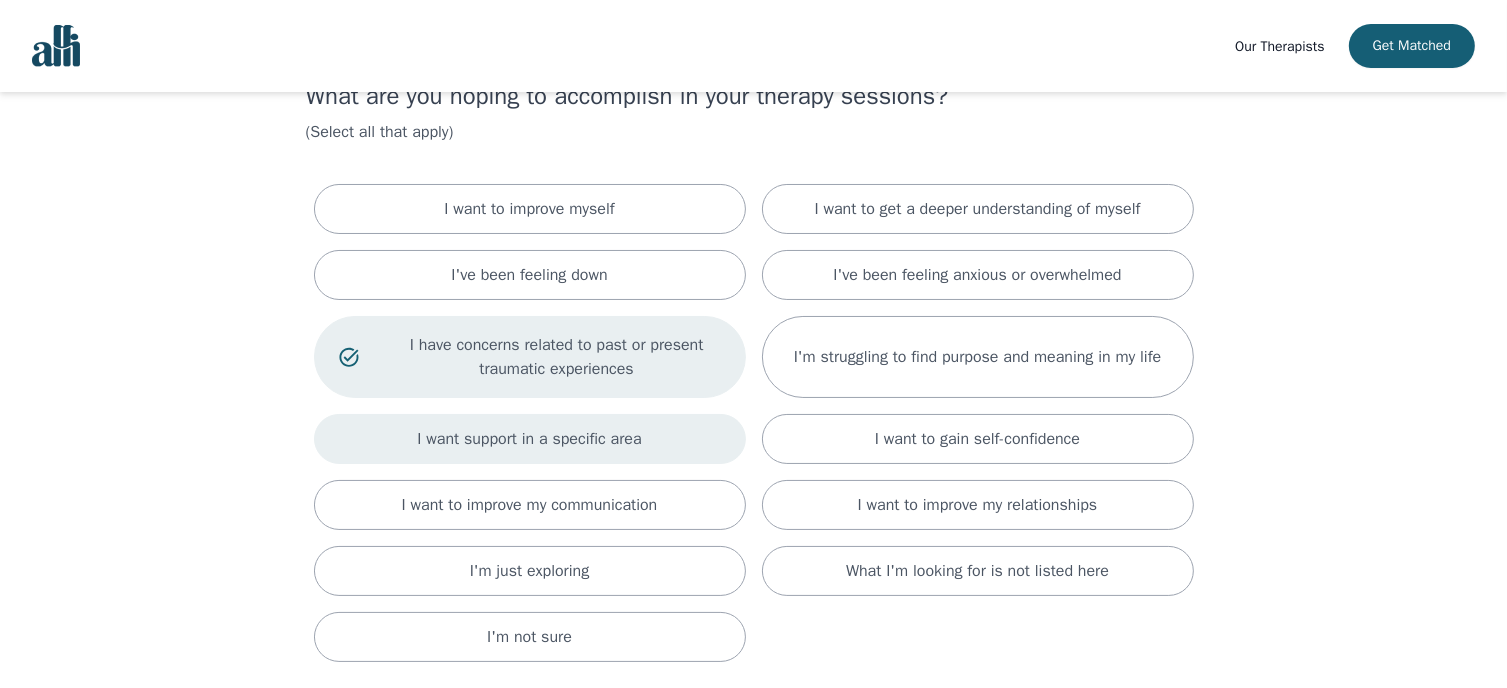 click on "I want support in a specific area" at bounding box center (530, 439) 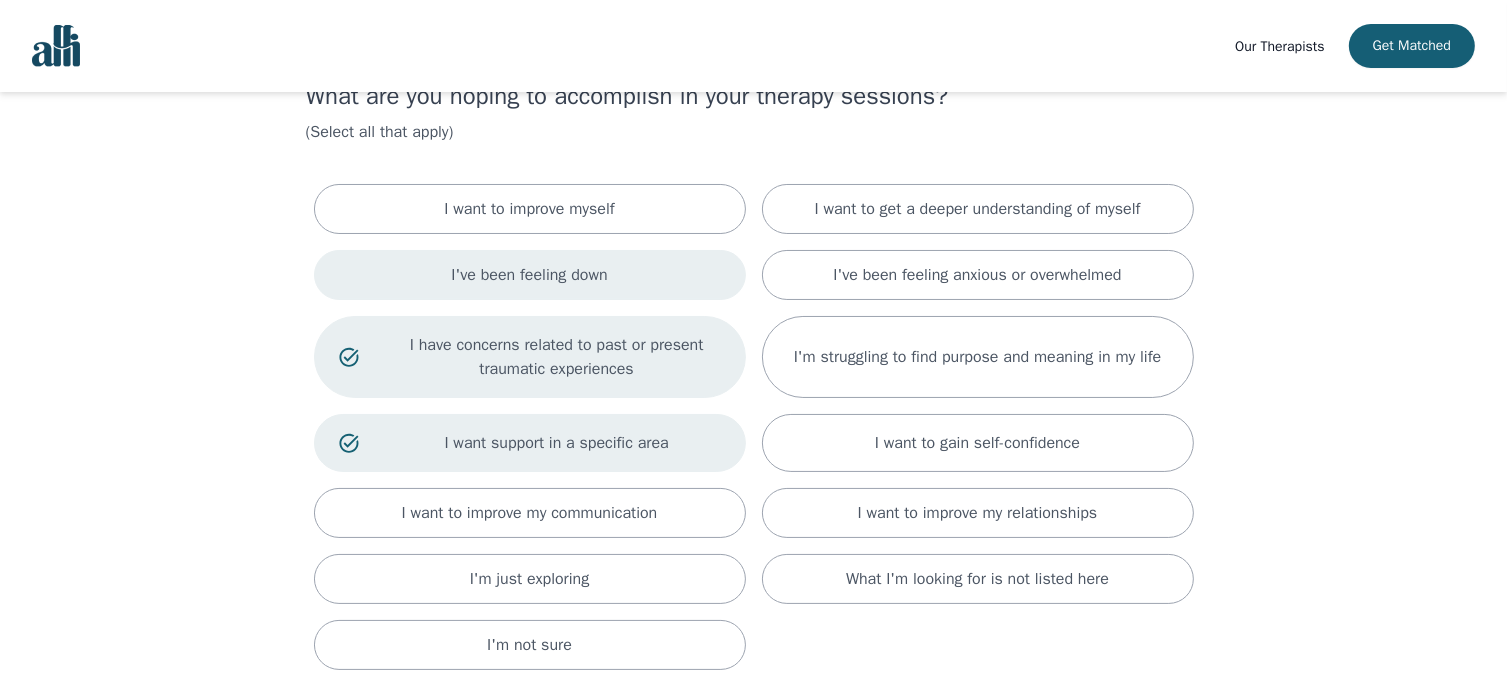 click on "I've been feeling down" at bounding box center (530, 275) 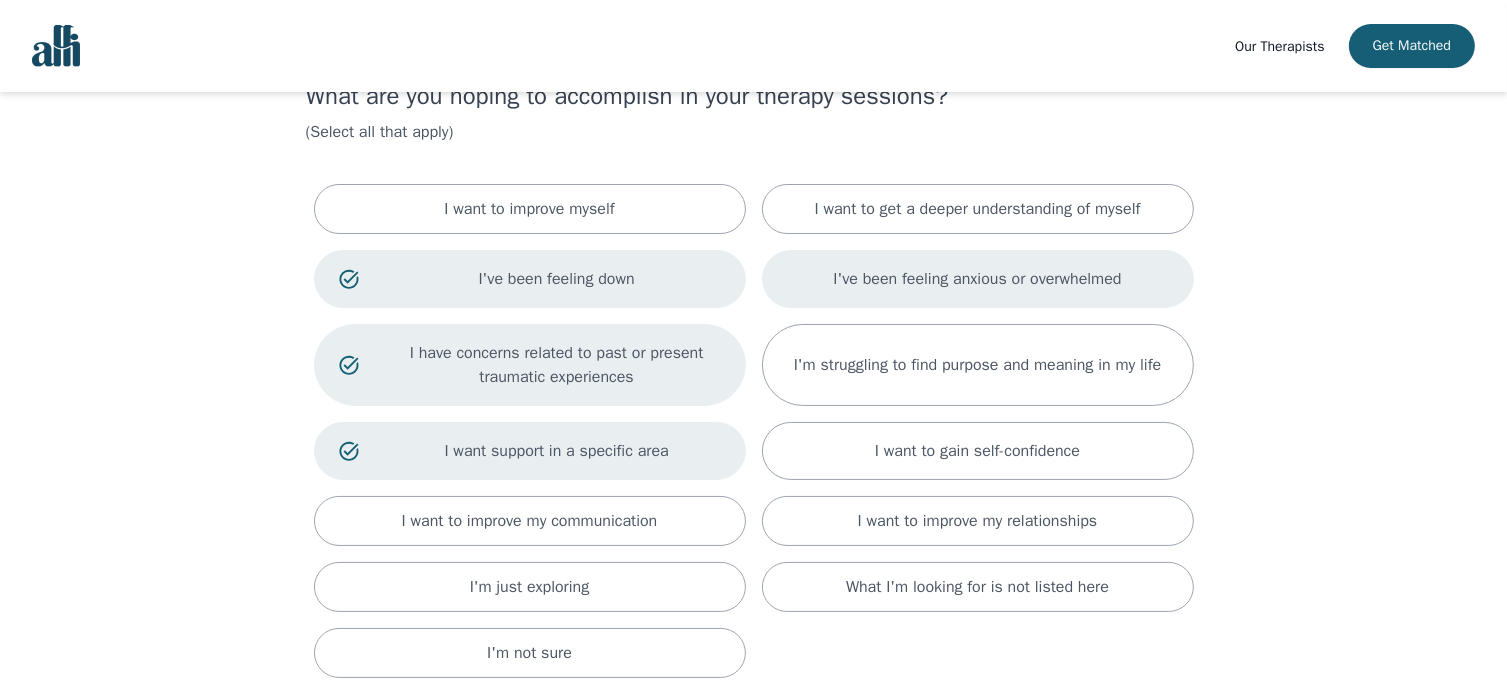click on "I've been feeling anxious or overwhelmed" at bounding box center (529, 209) 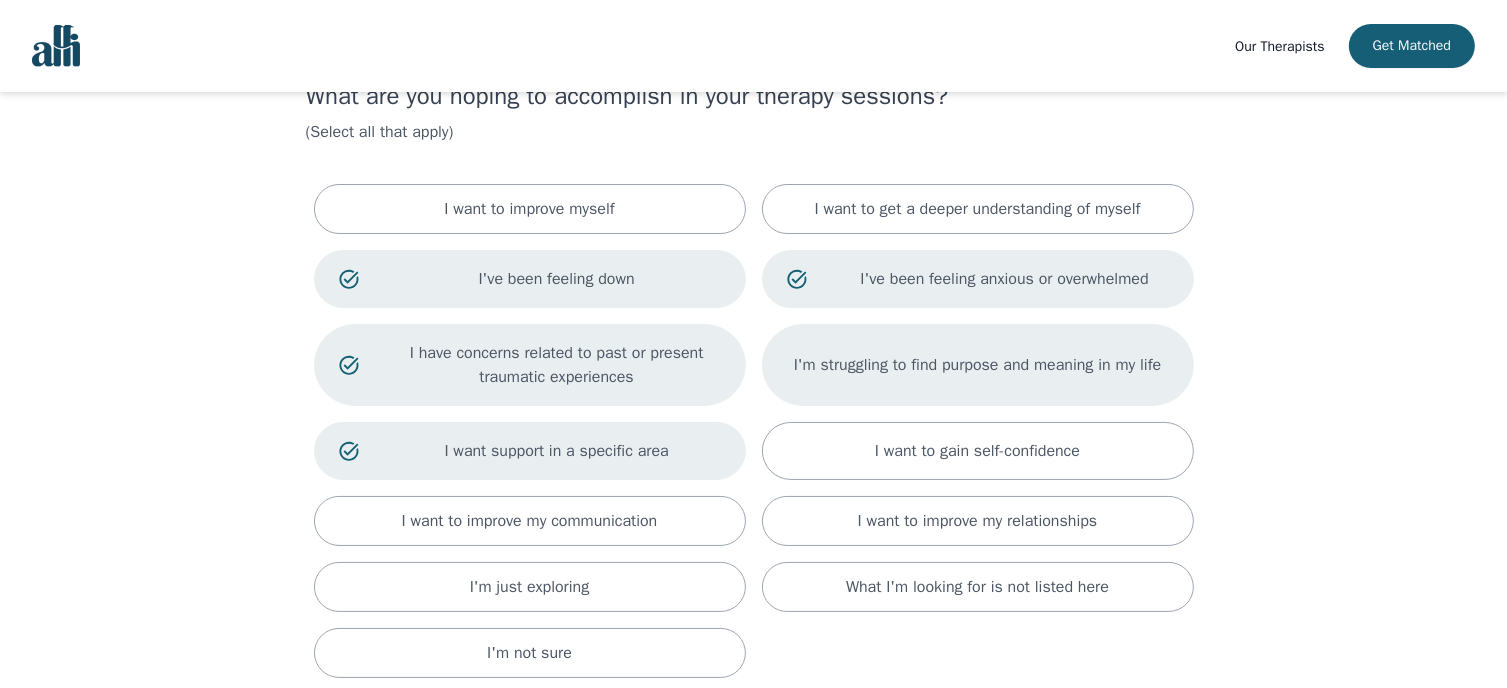 click on "I'm struggling to find purpose and meaning in my life" at bounding box center [529, 209] 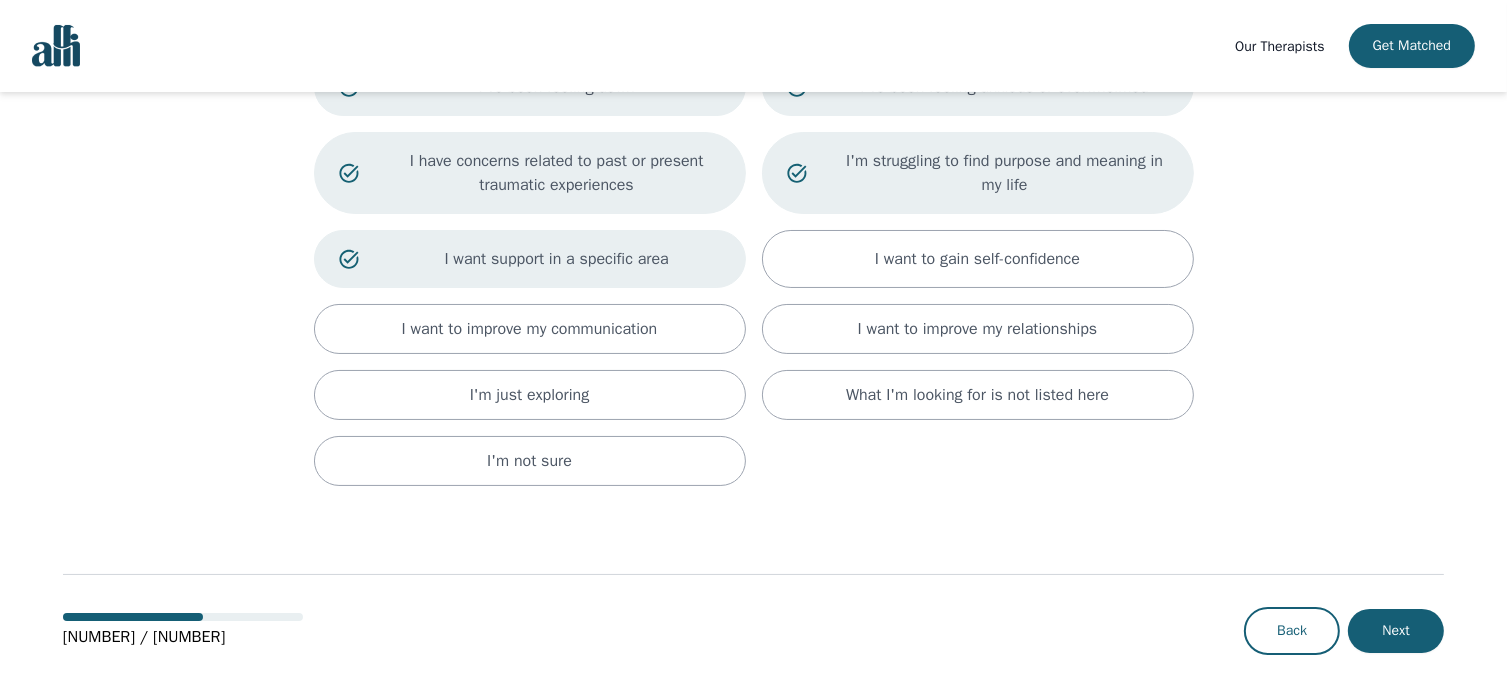 scroll, scrollTop: 279, scrollLeft: 0, axis: vertical 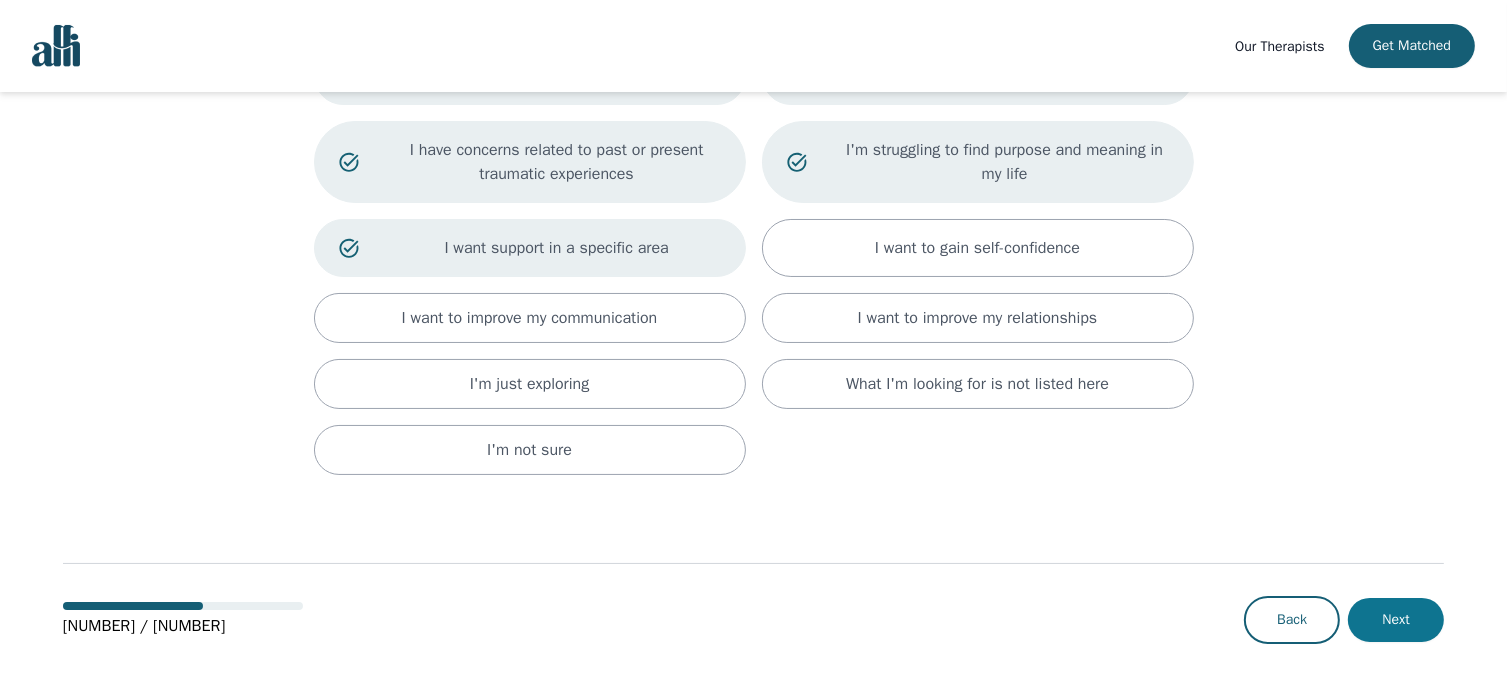click on "Next" at bounding box center (1396, 620) 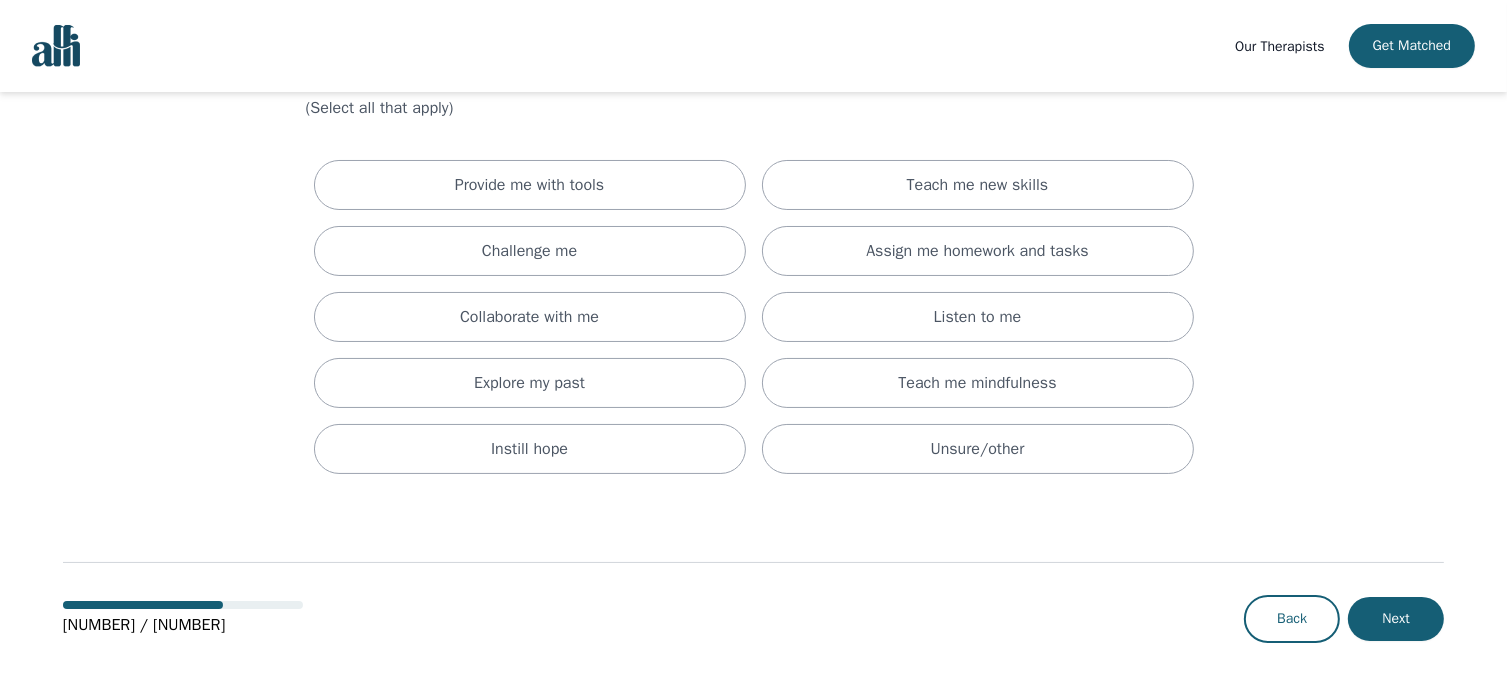 scroll, scrollTop: 0, scrollLeft: 0, axis: both 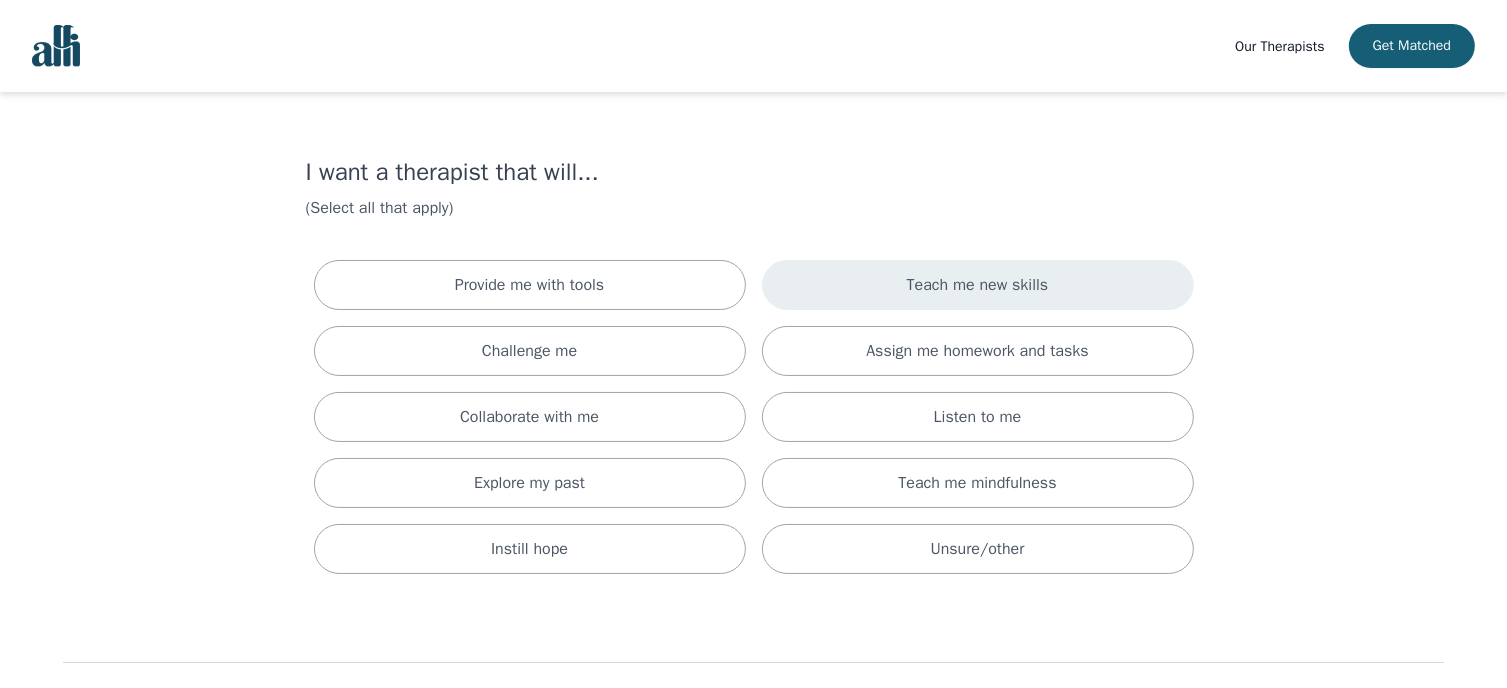 click on "Teach me new skills" at bounding box center (530, 285) 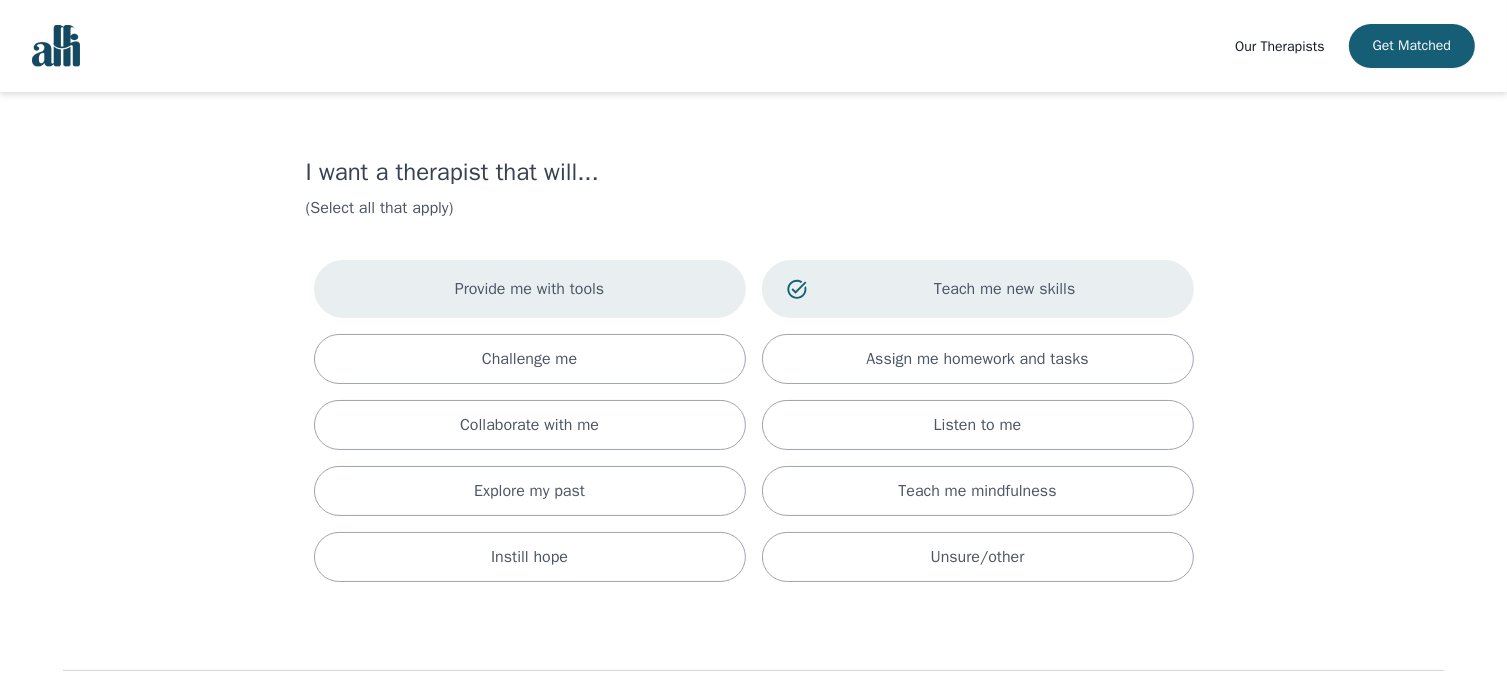 click on "Provide me with tools" at bounding box center [530, 289] 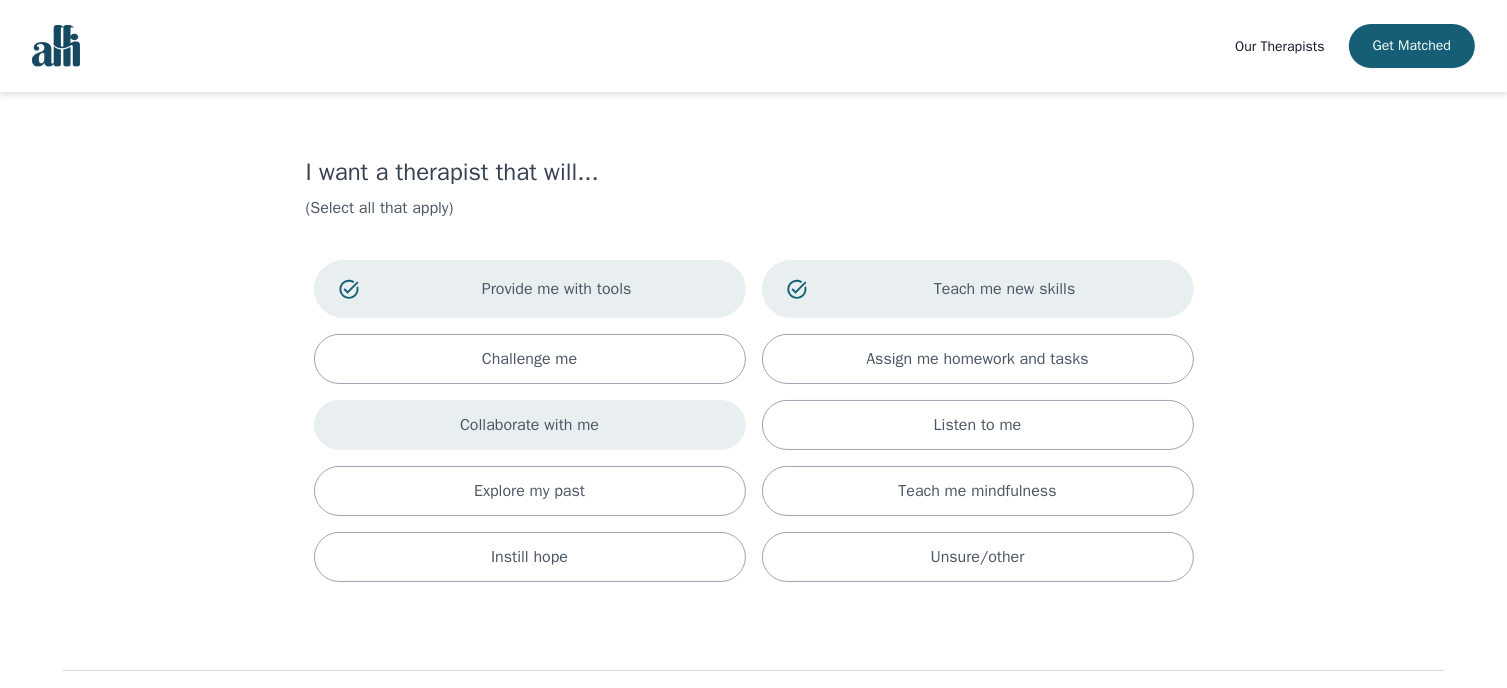 click on "Collaborate with me" at bounding box center (530, 425) 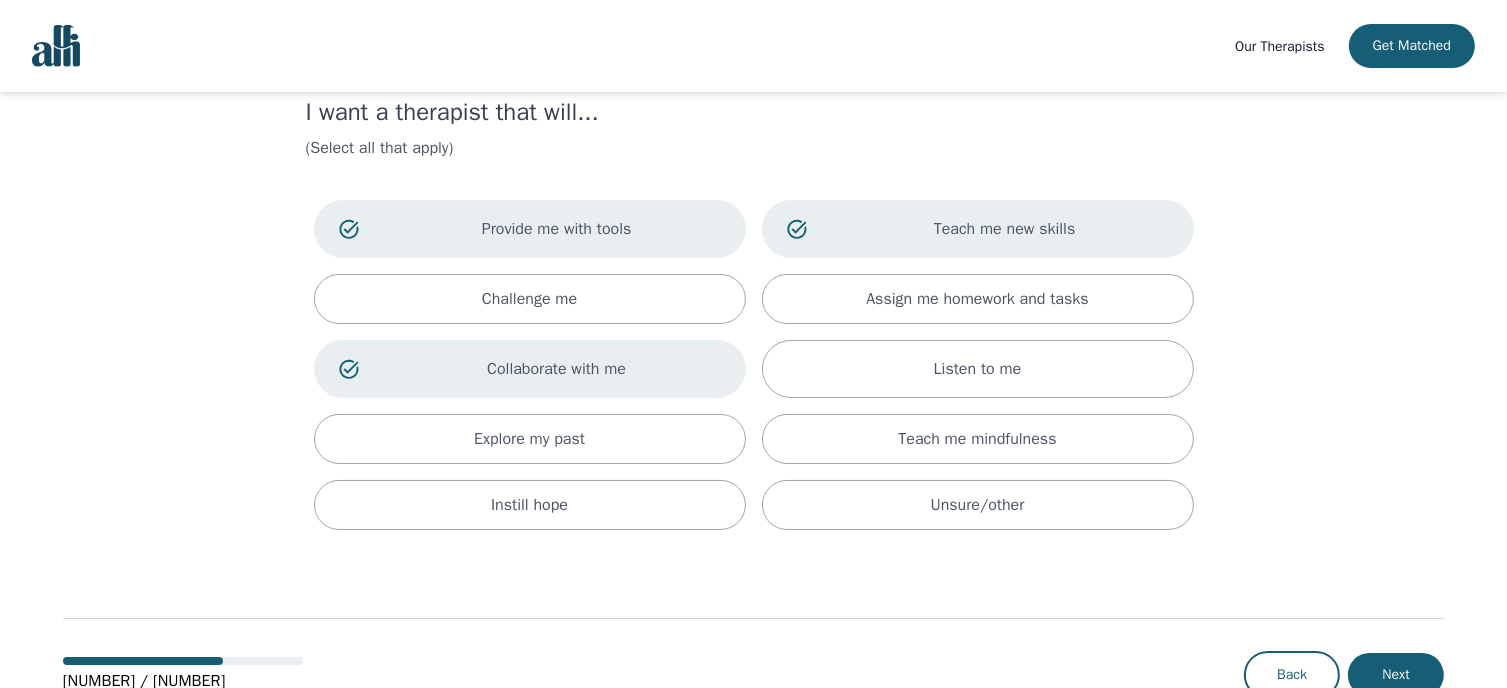 scroll, scrollTop: 116, scrollLeft: 0, axis: vertical 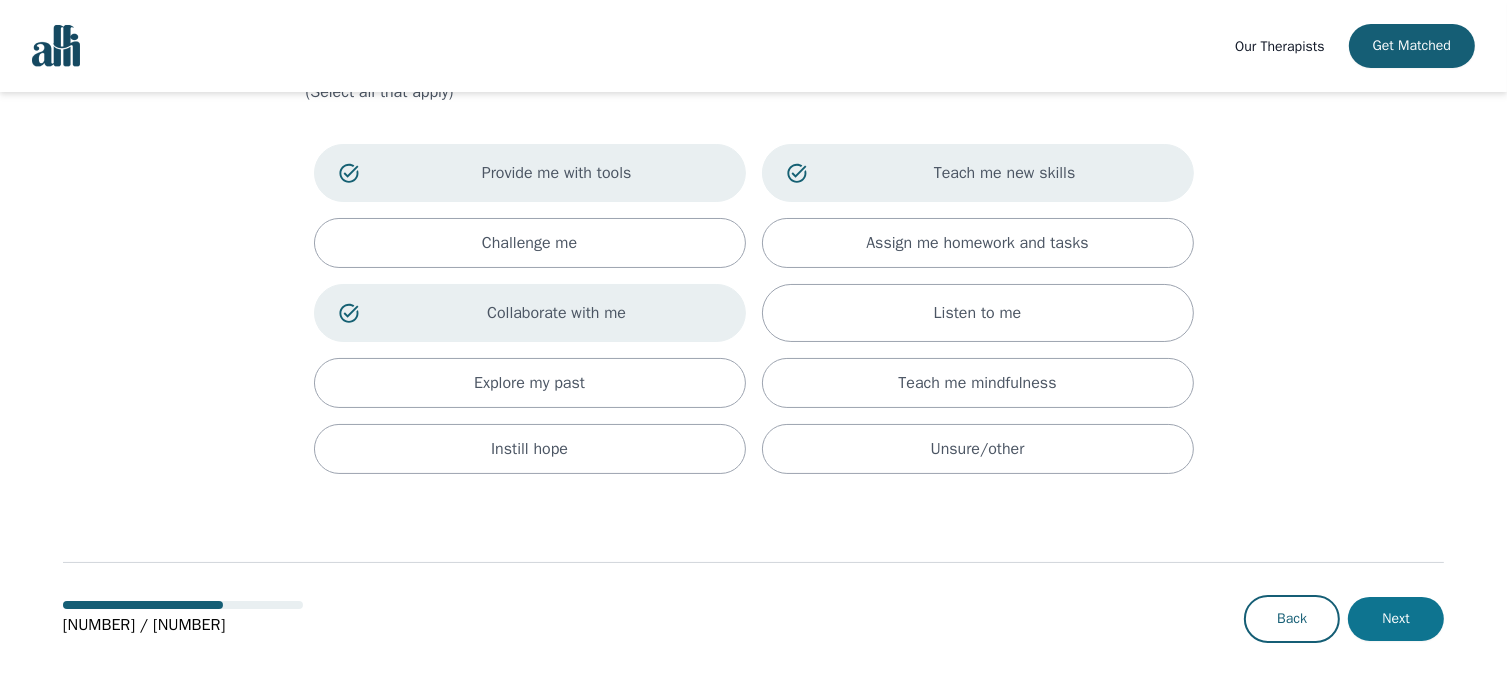click on "Next" at bounding box center (1396, 619) 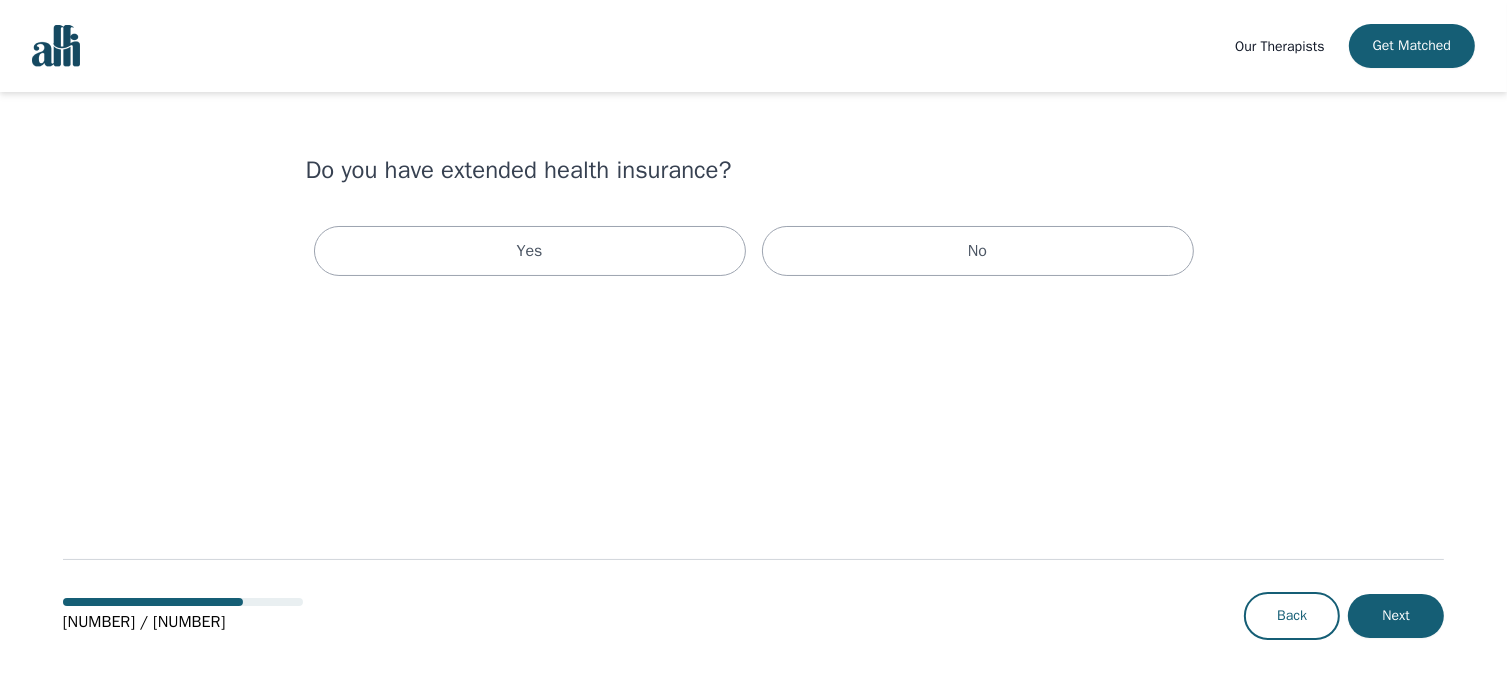 scroll, scrollTop: 0, scrollLeft: 0, axis: both 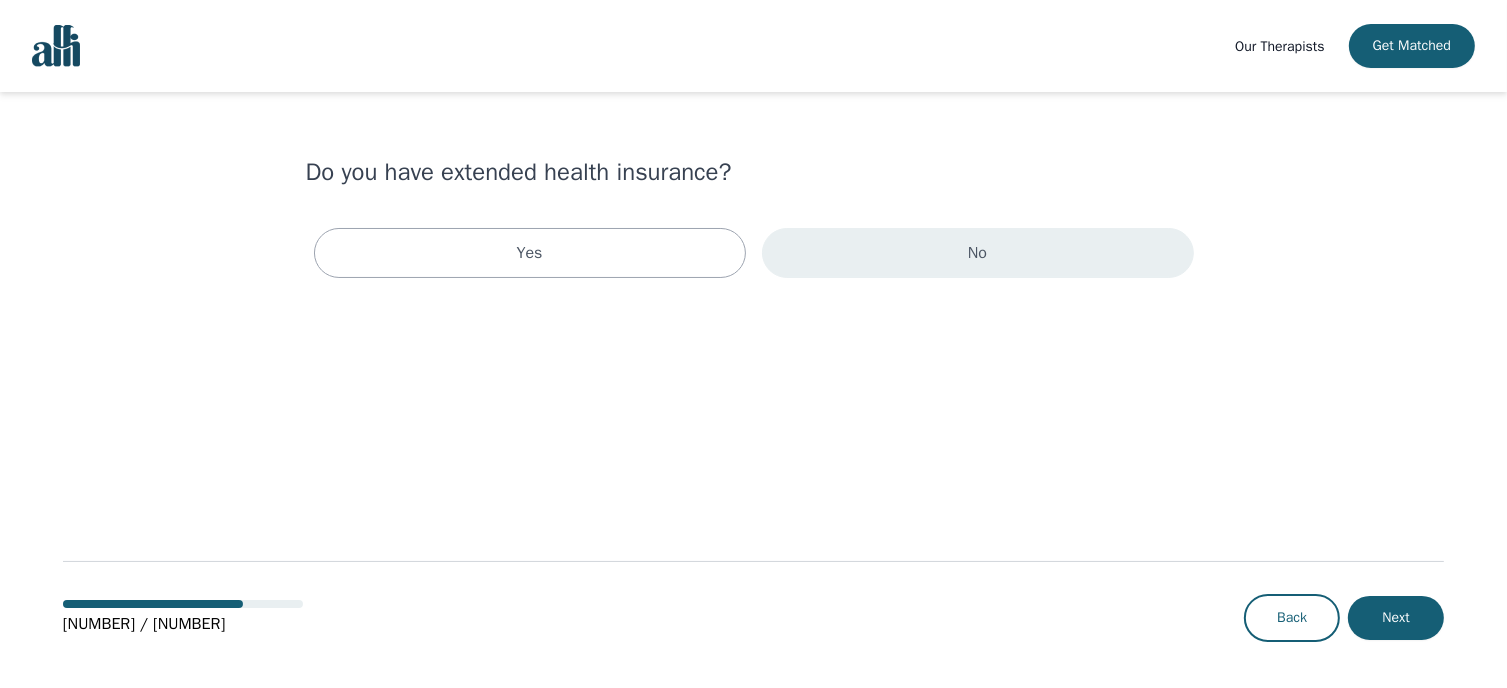 click on "No" at bounding box center [978, 253] 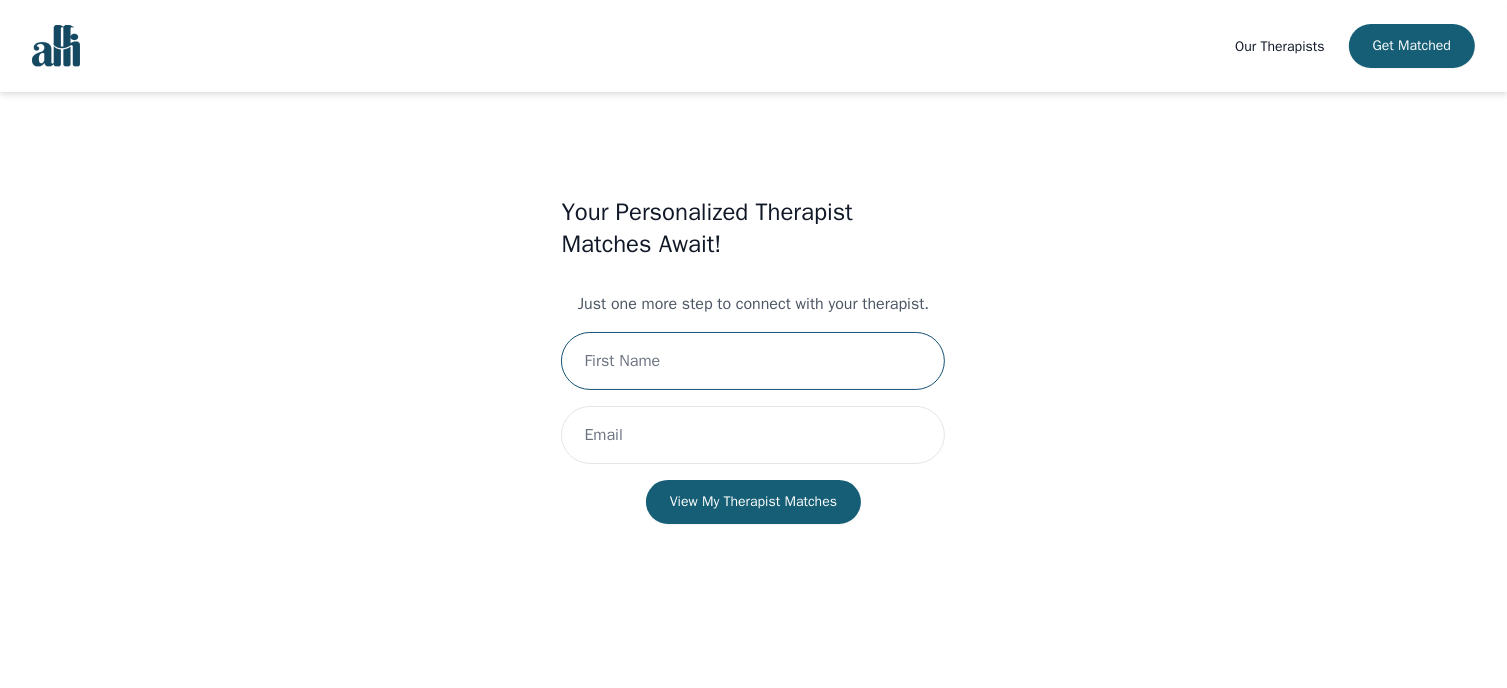 click at bounding box center [753, 361] 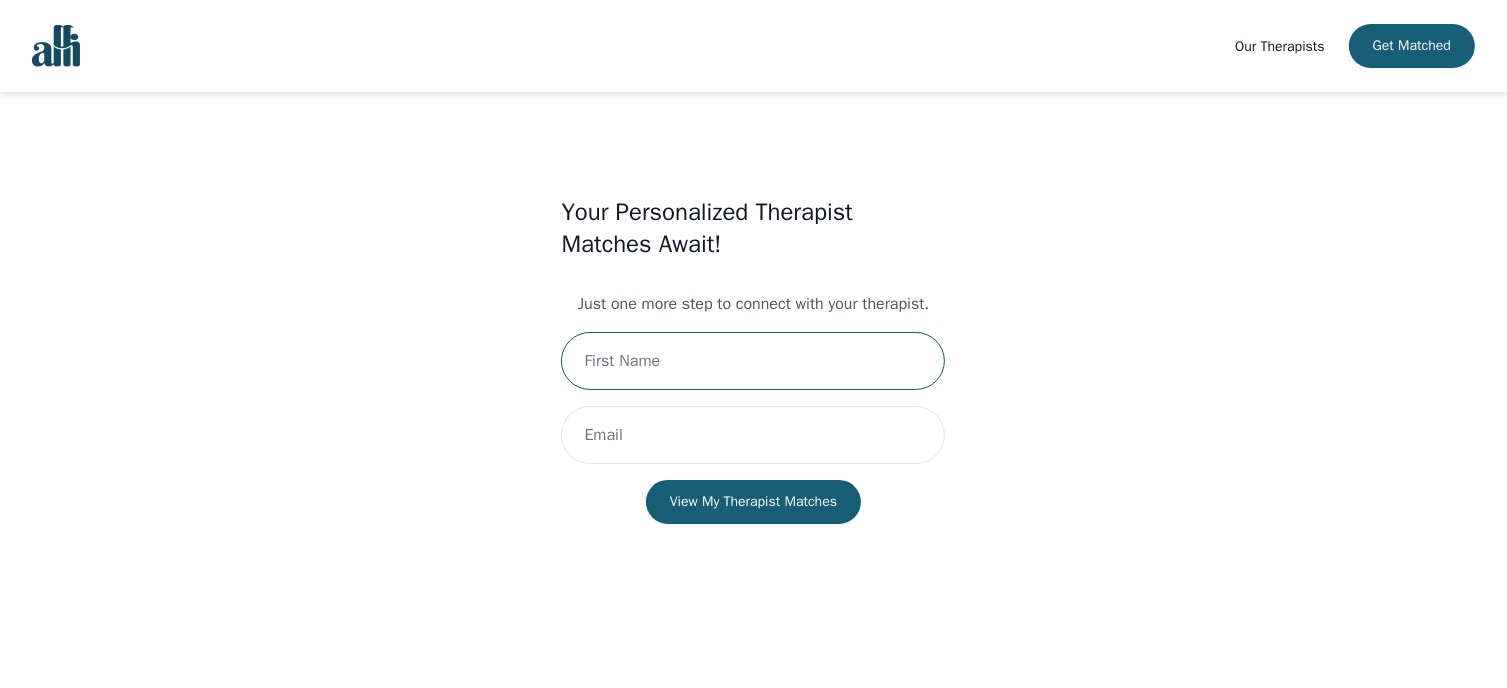 type on "[FIRST]" 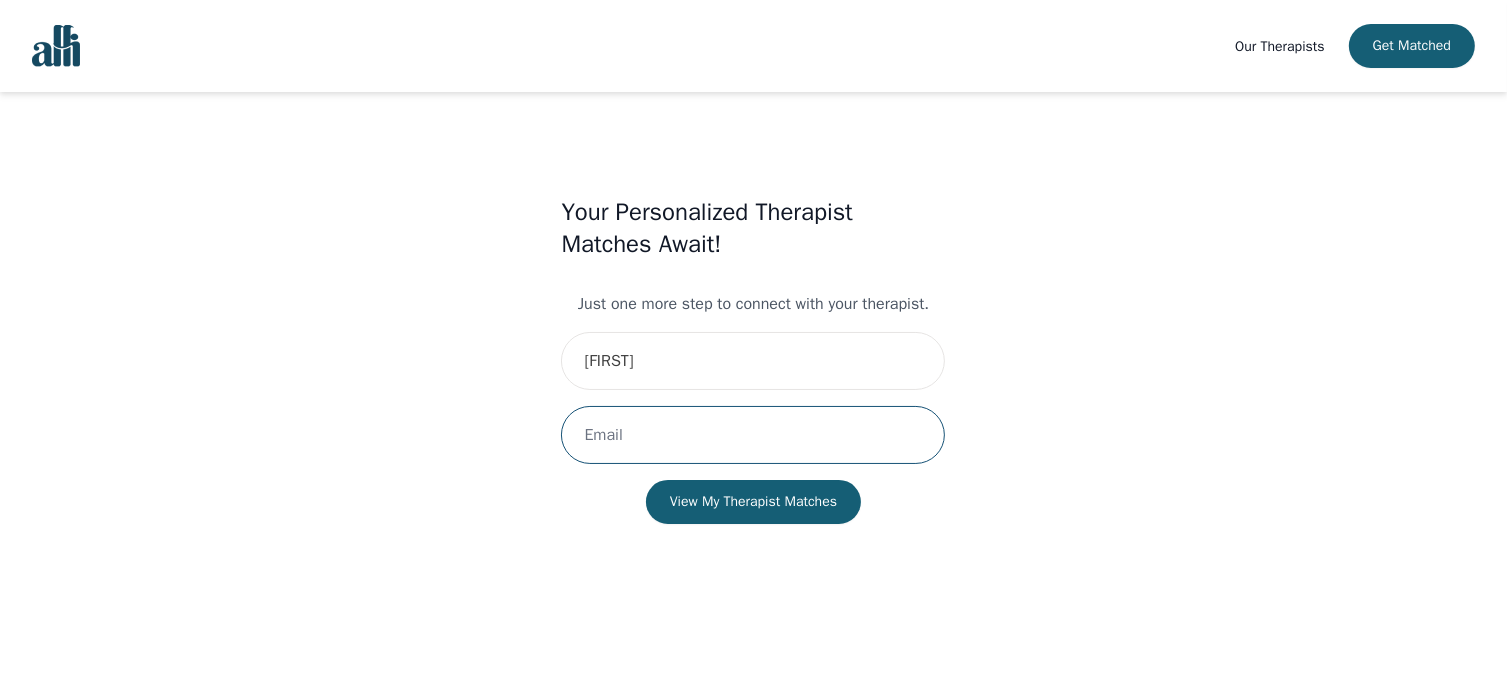 click at bounding box center [753, 435] 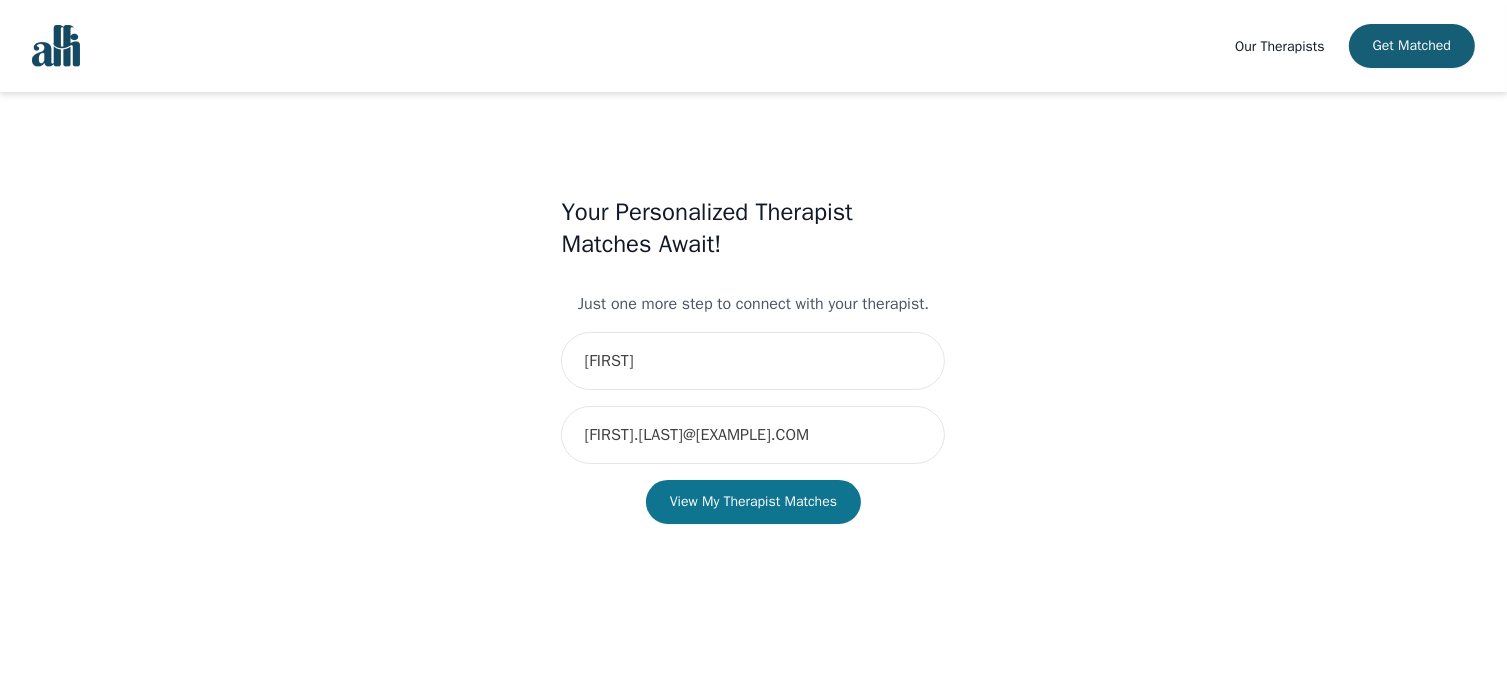 click on "View My Therapist Matches" at bounding box center [753, 502] 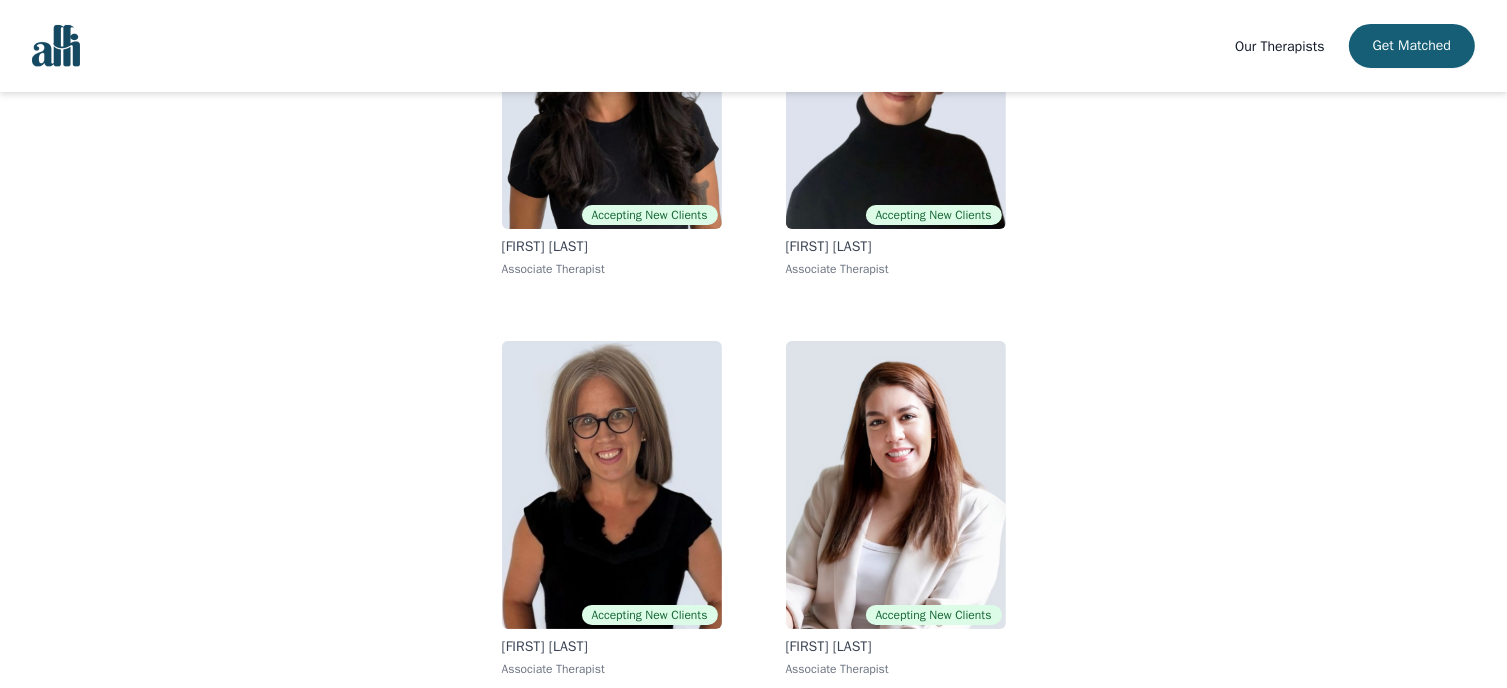 scroll, scrollTop: 356, scrollLeft: 0, axis: vertical 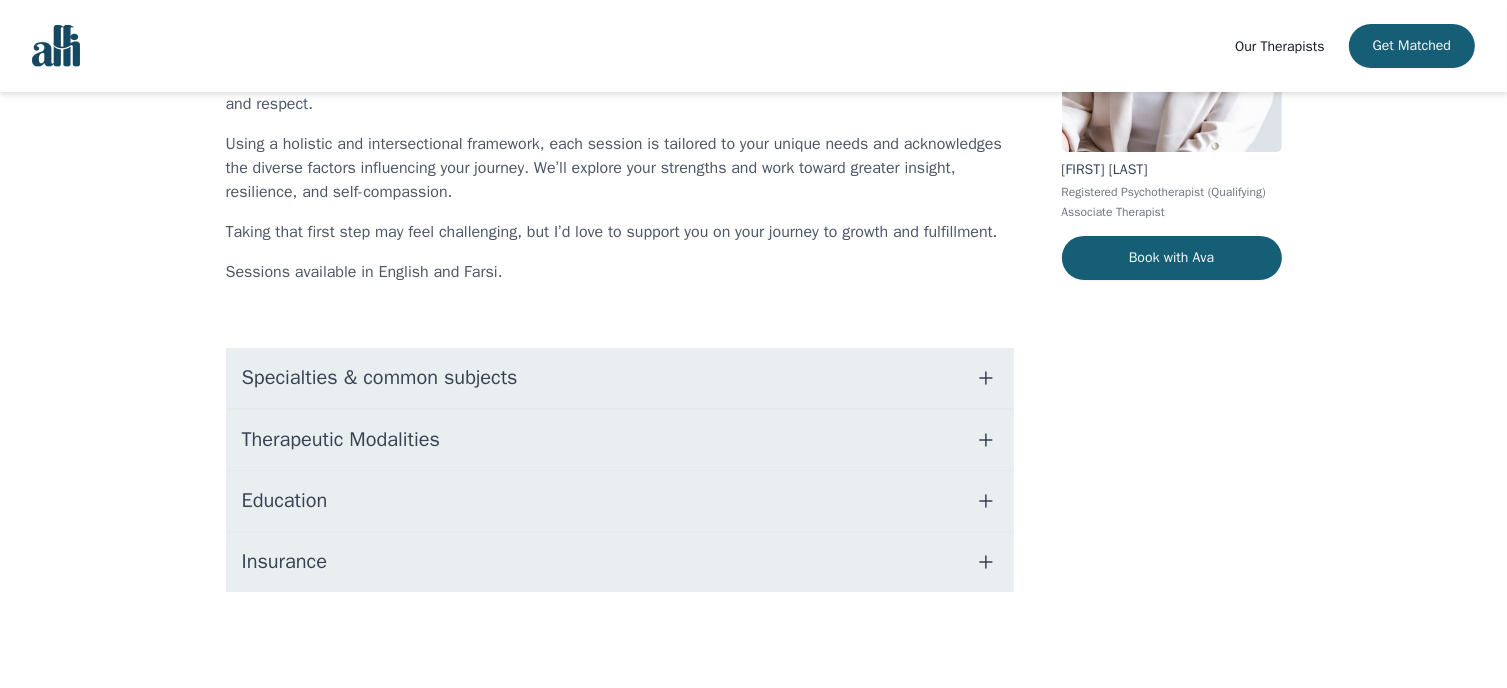 click at bounding box center (986, 378) 